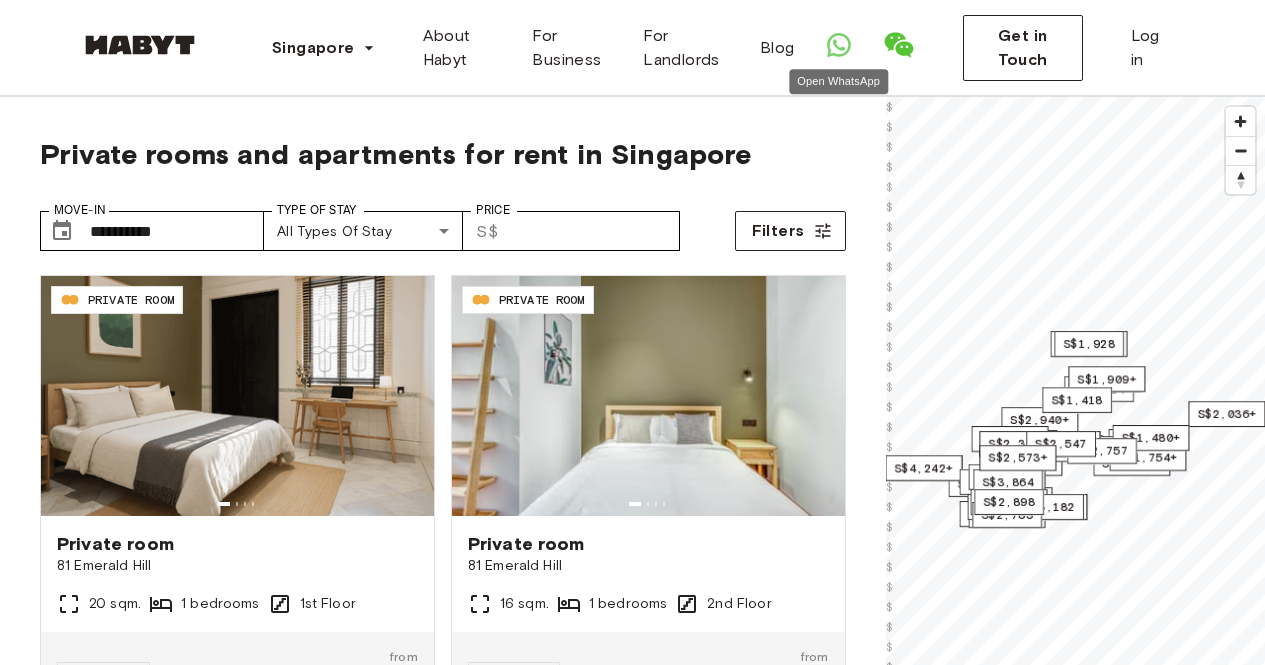 scroll, scrollTop: 0, scrollLeft: 0, axis: both 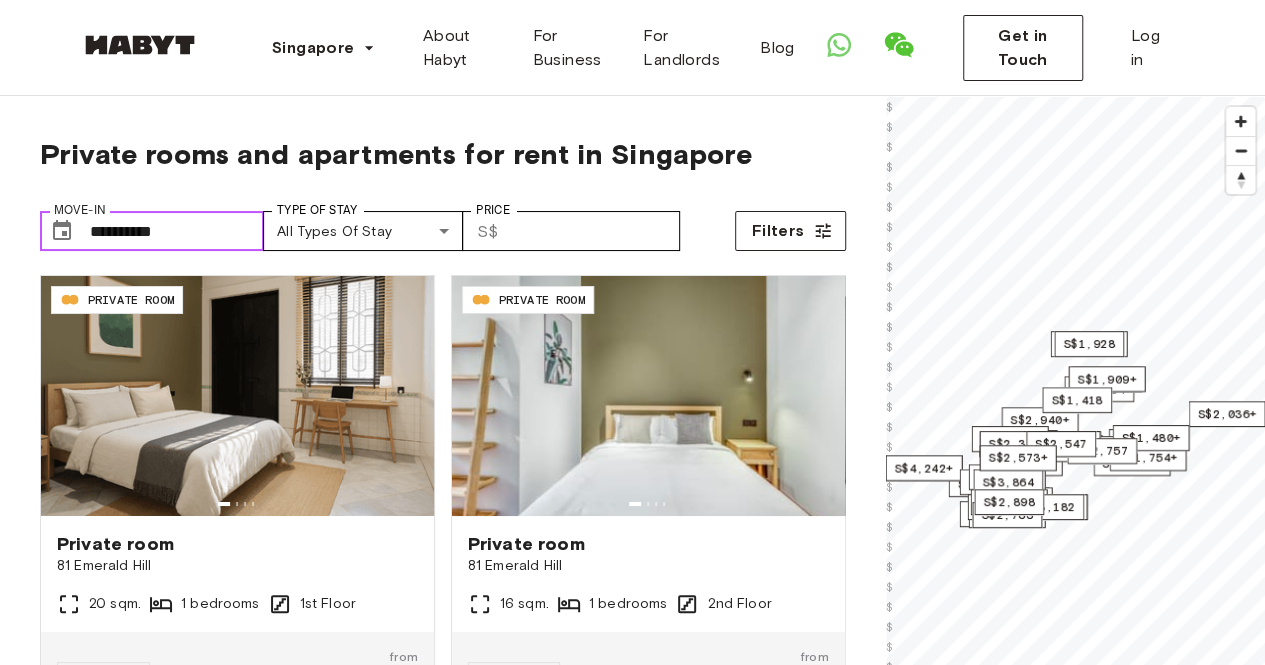 click on "**********" at bounding box center (177, 231) 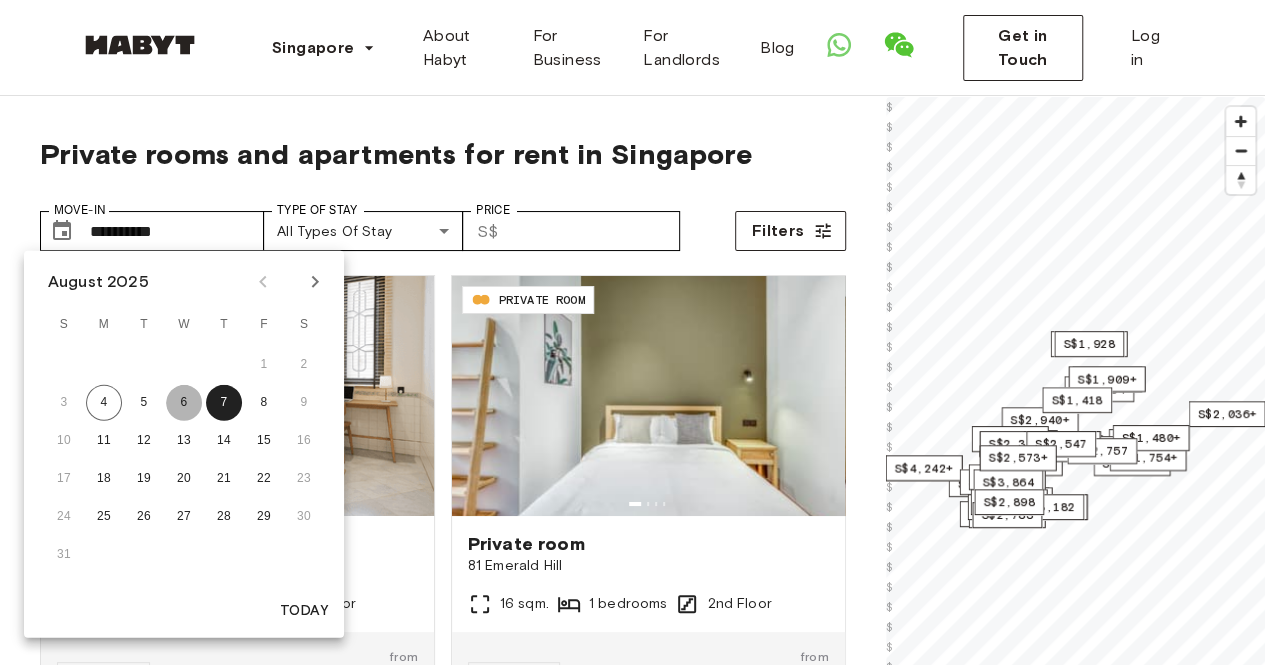 click on "6" at bounding box center (184, 403) 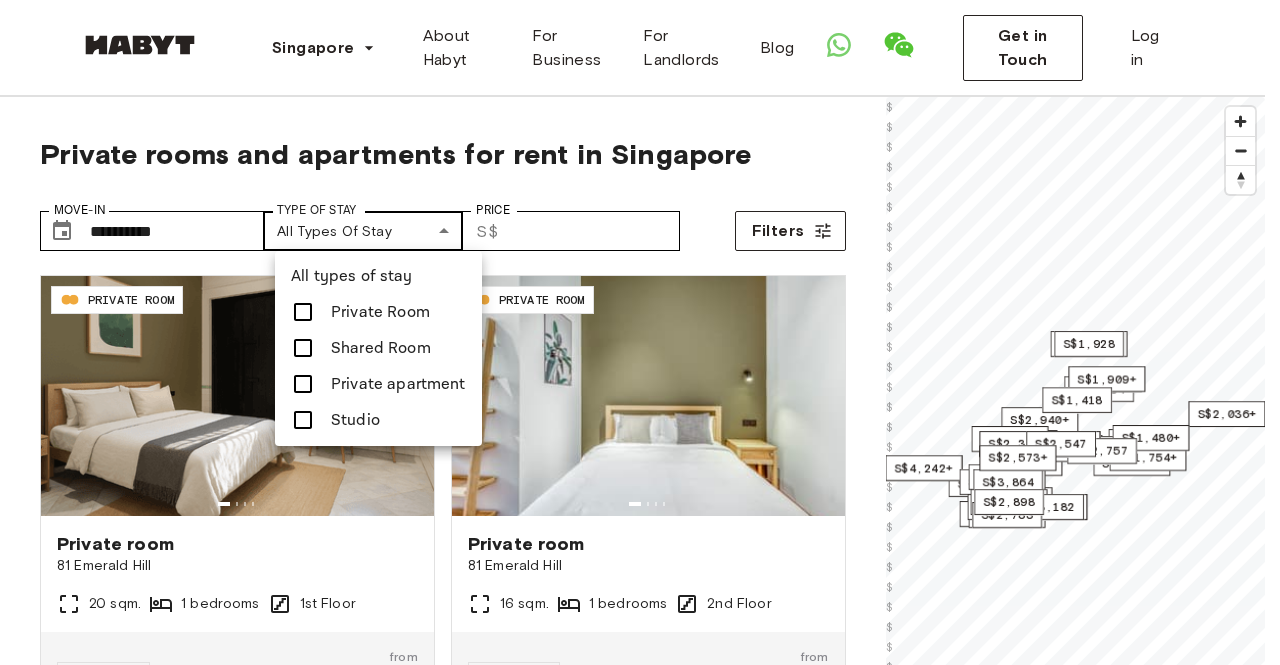 click on "**********" at bounding box center (640, 2372) 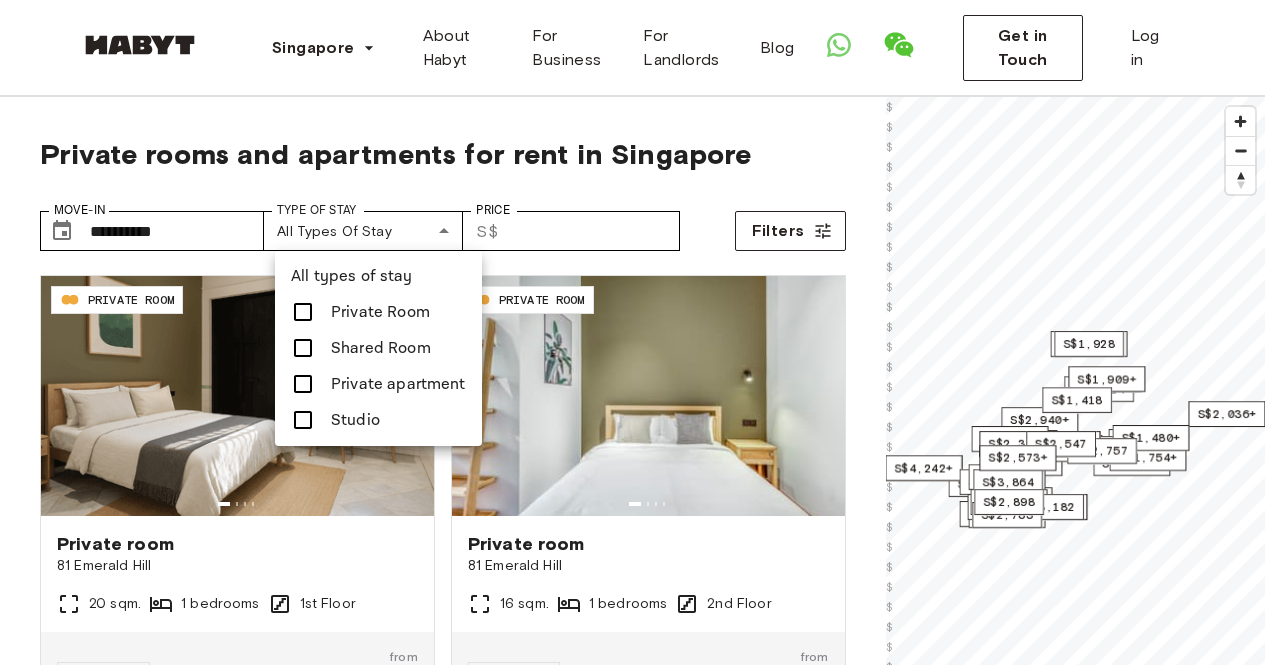 click at bounding box center [640, 332] 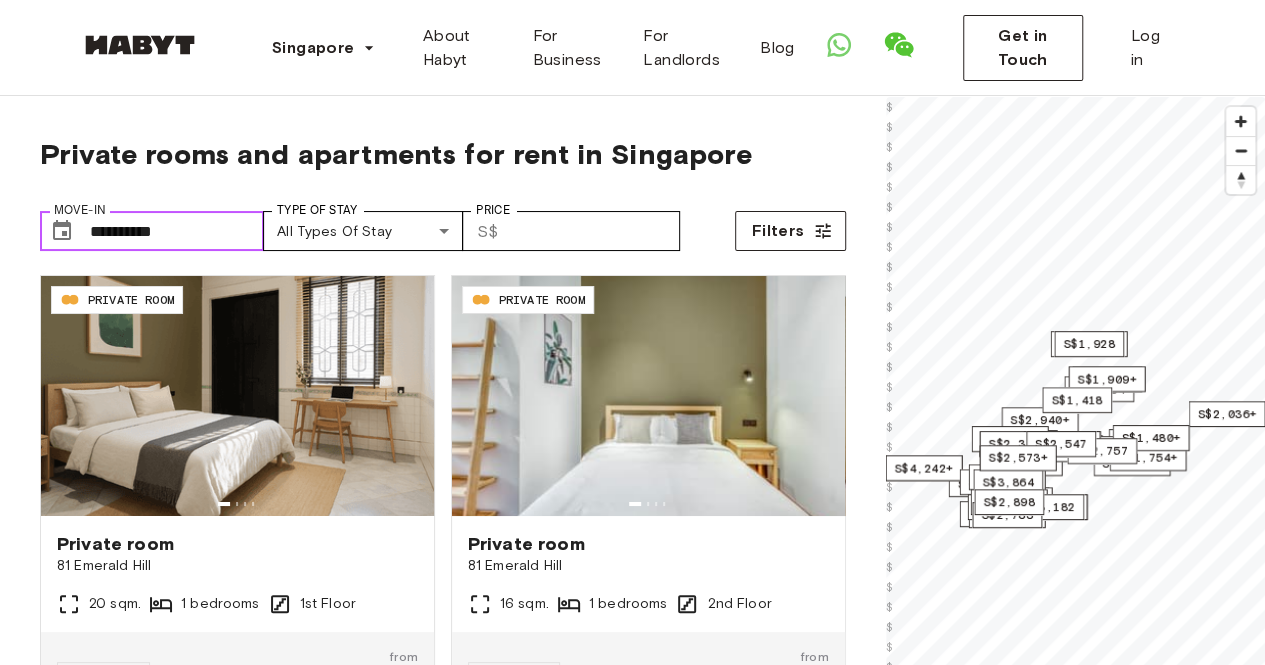 click on "**********" at bounding box center [177, 231] 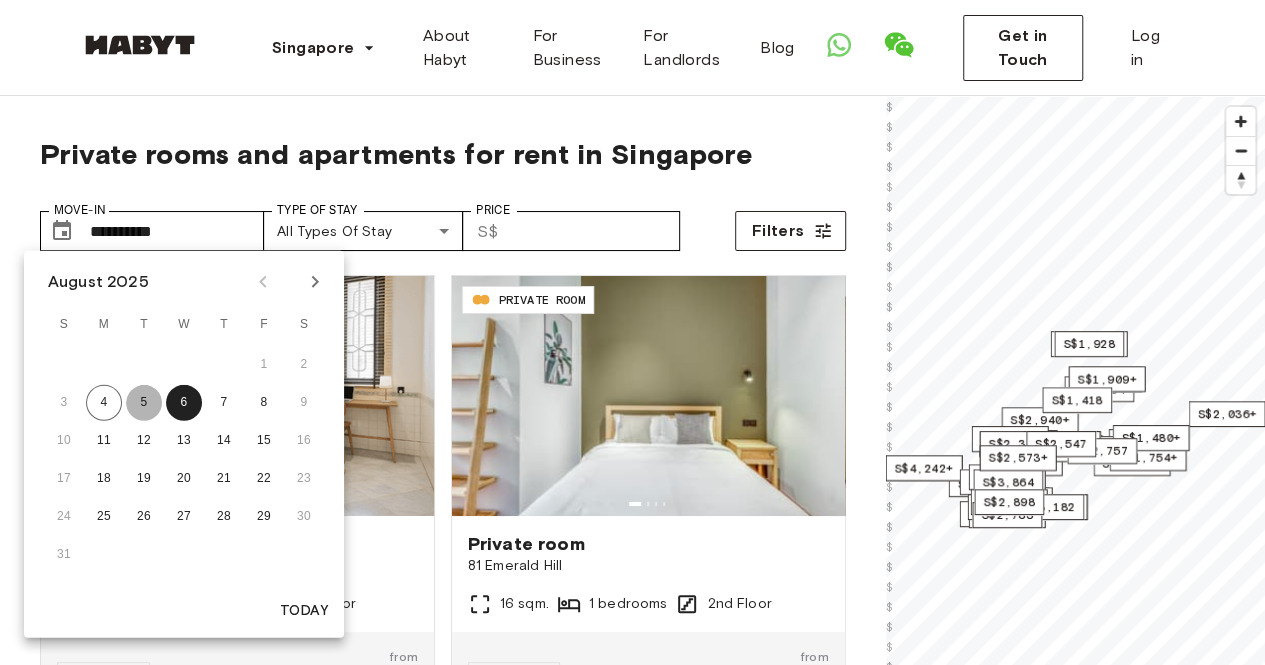 click on "5" at bounding box center (144, 403) 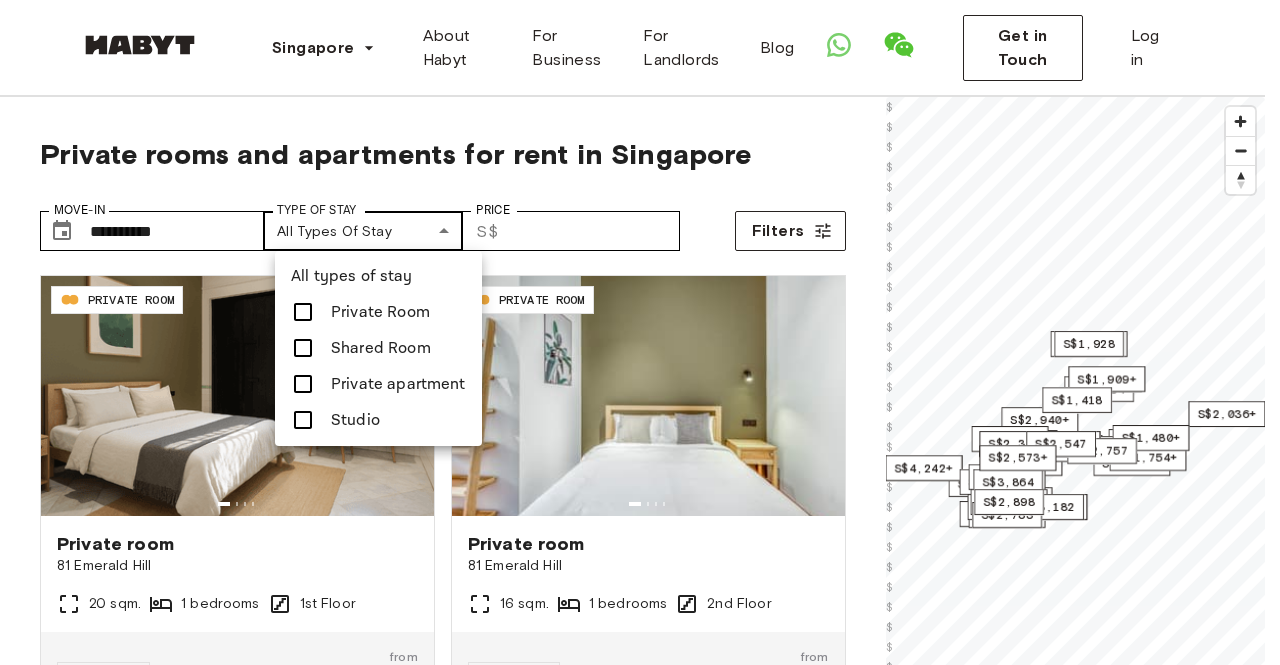 click on "**********" at bounding box center (640, 2372) 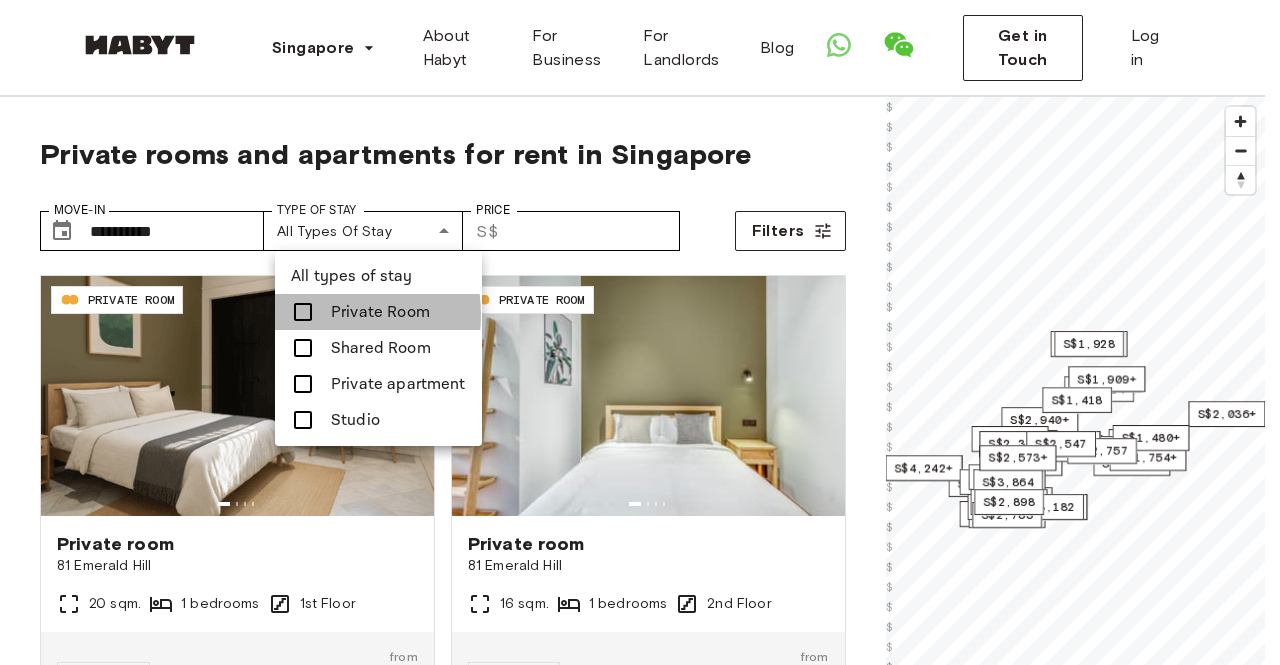 click at bounding box center [303, 312] 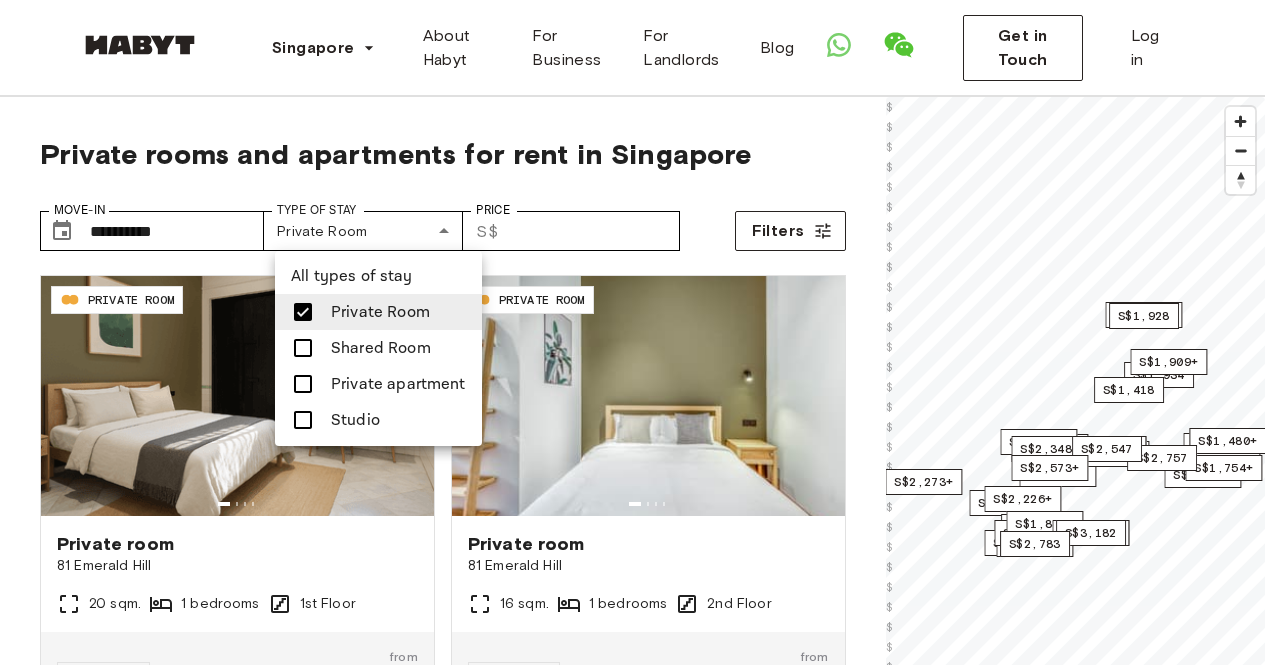 click at bounding box center [640, 332] 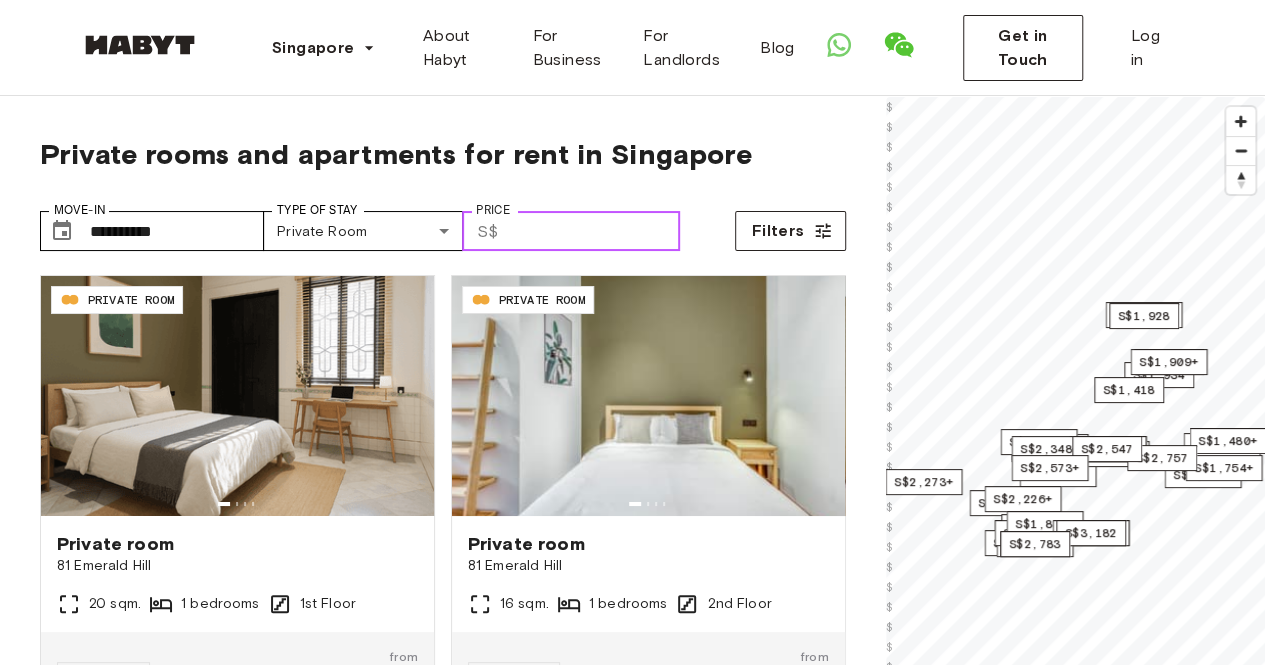 click on "Price" at bounding box center [593, 231] 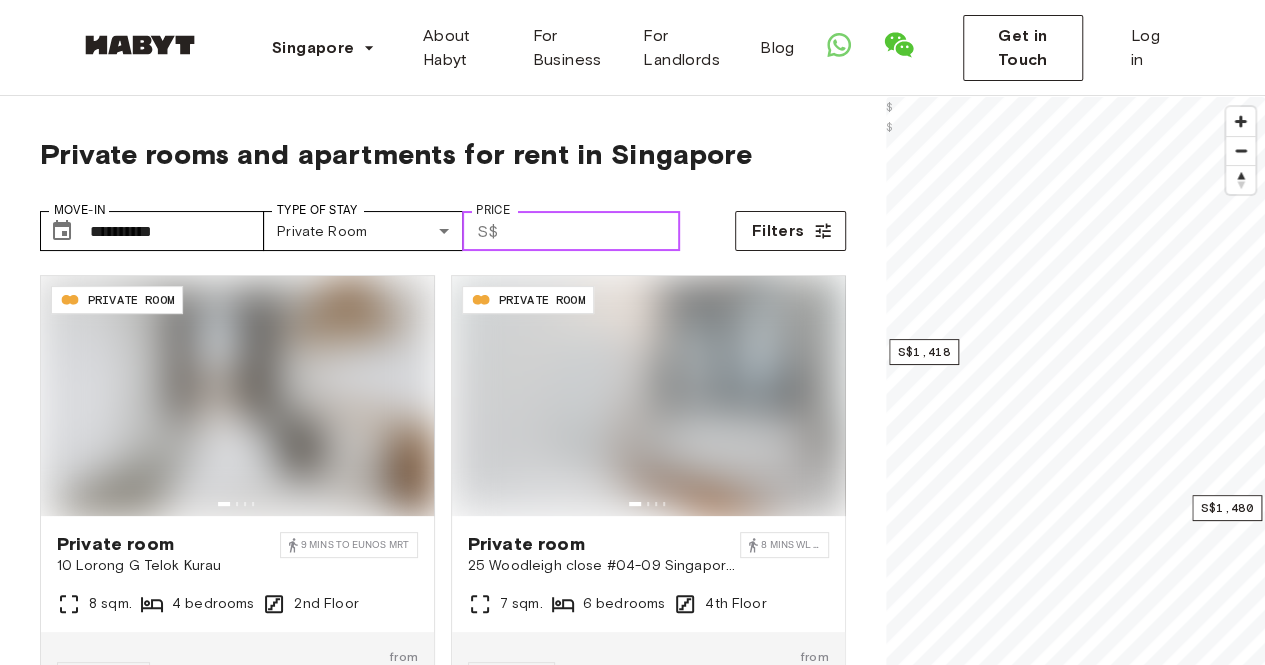 type on "****" 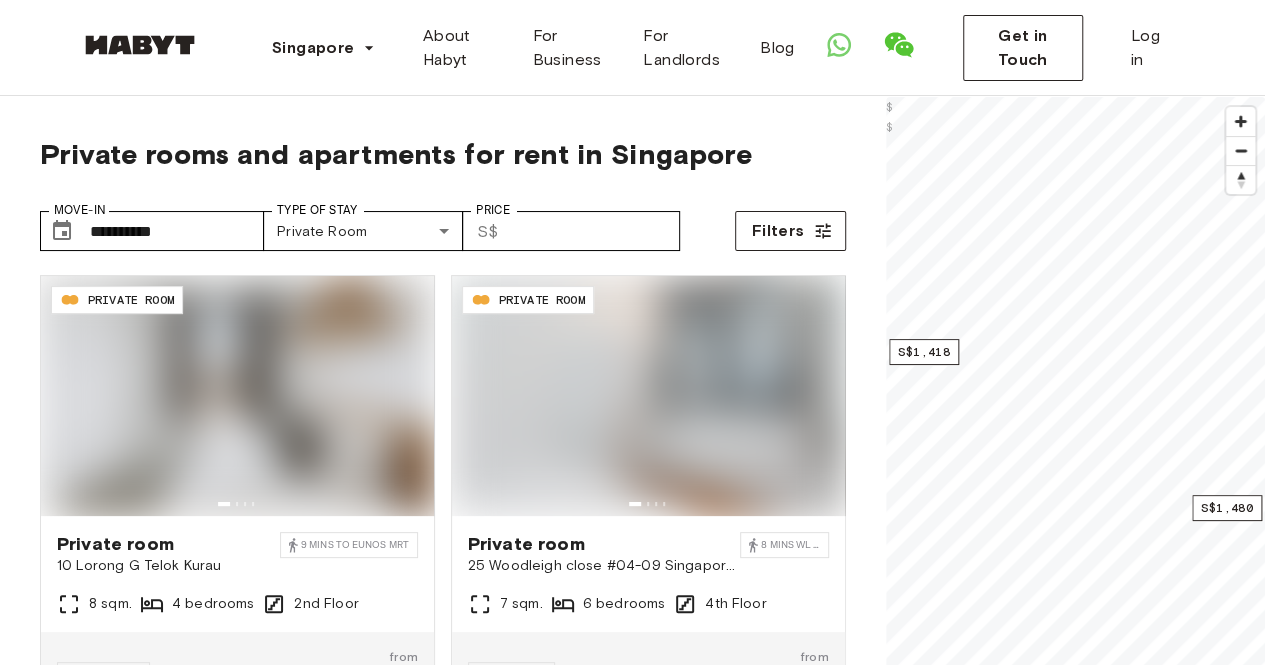 click on "Private rooms and apartments for rent in Singapore" at bounding box center (443, 154) 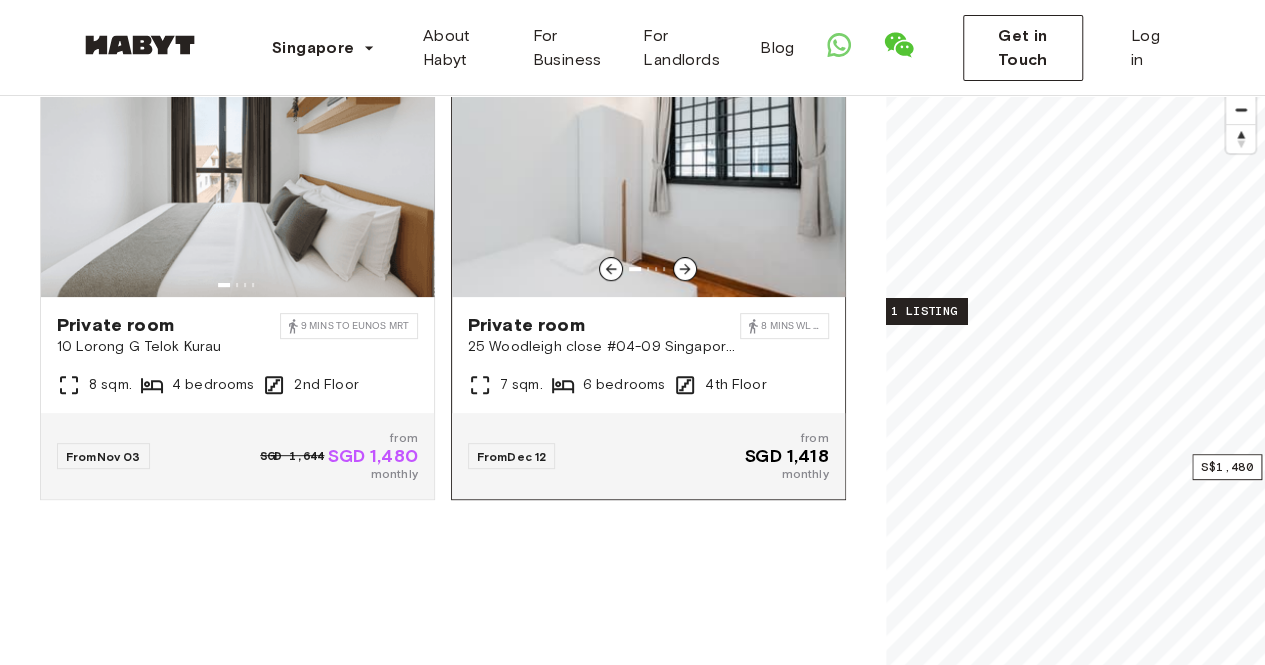 scroll, scrollTop: 220, scrollLeft: 0, axis: vertical 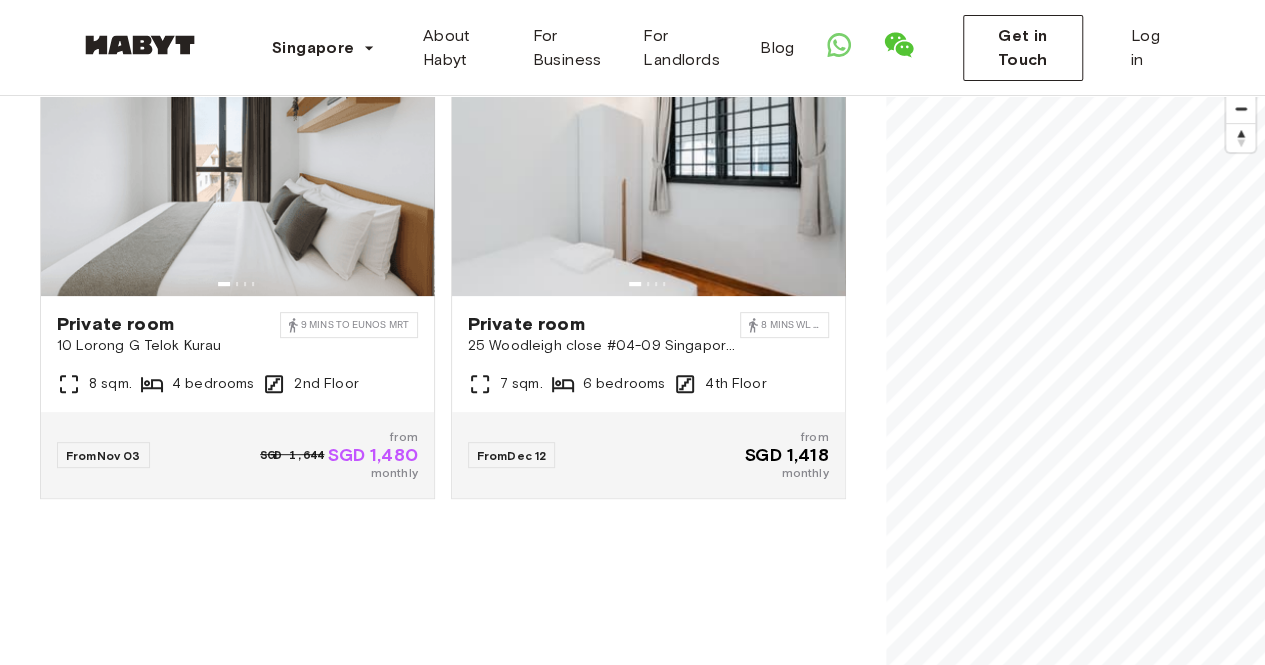 click on "**********" at bounding box center (632, 2152) 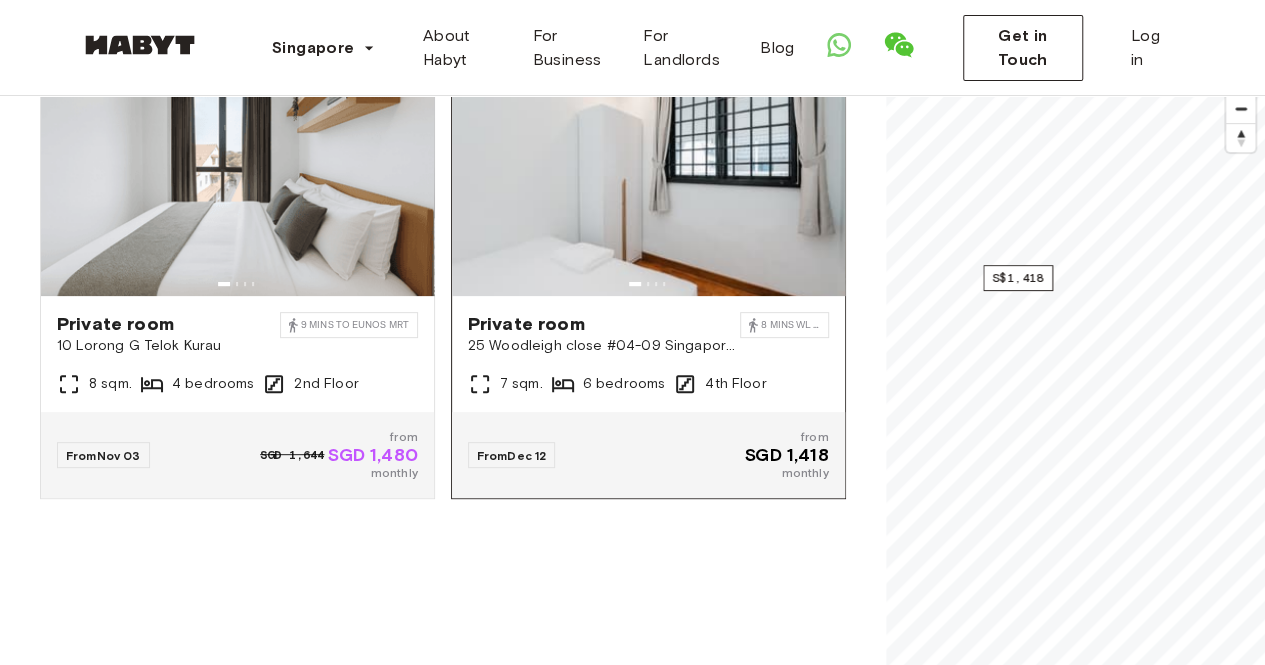click on "**********" at bounding box center (632, 298) 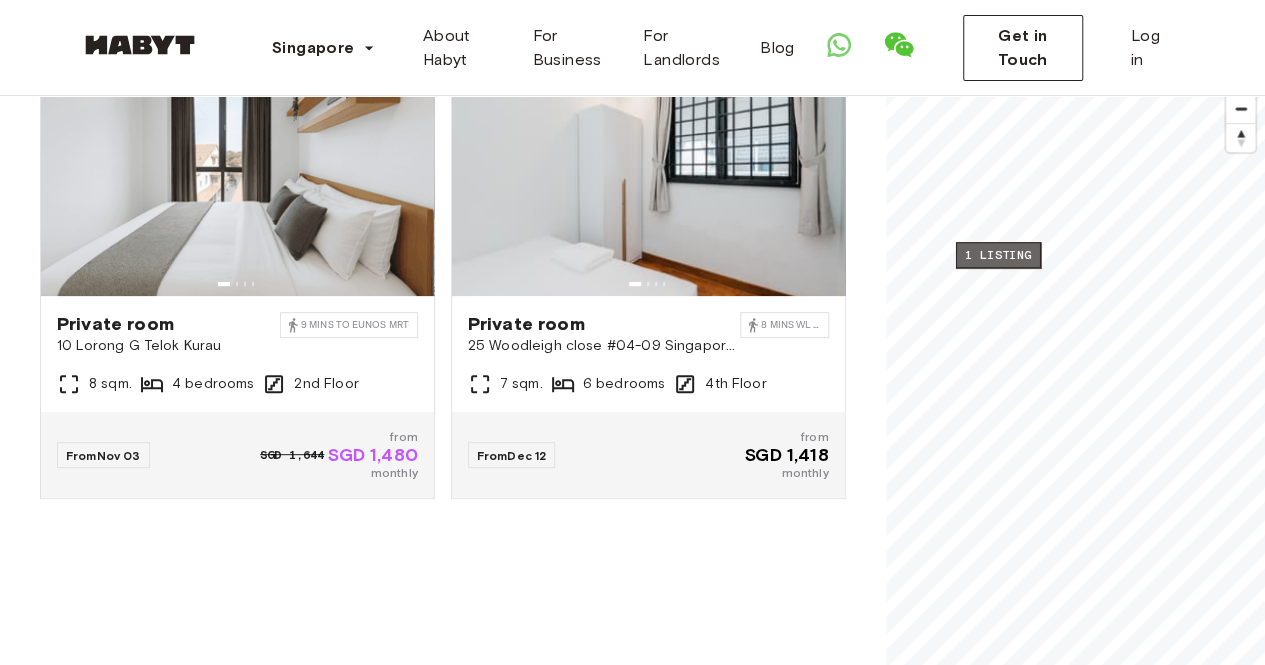 click on "1 listing" at bounding box center [997, 255] 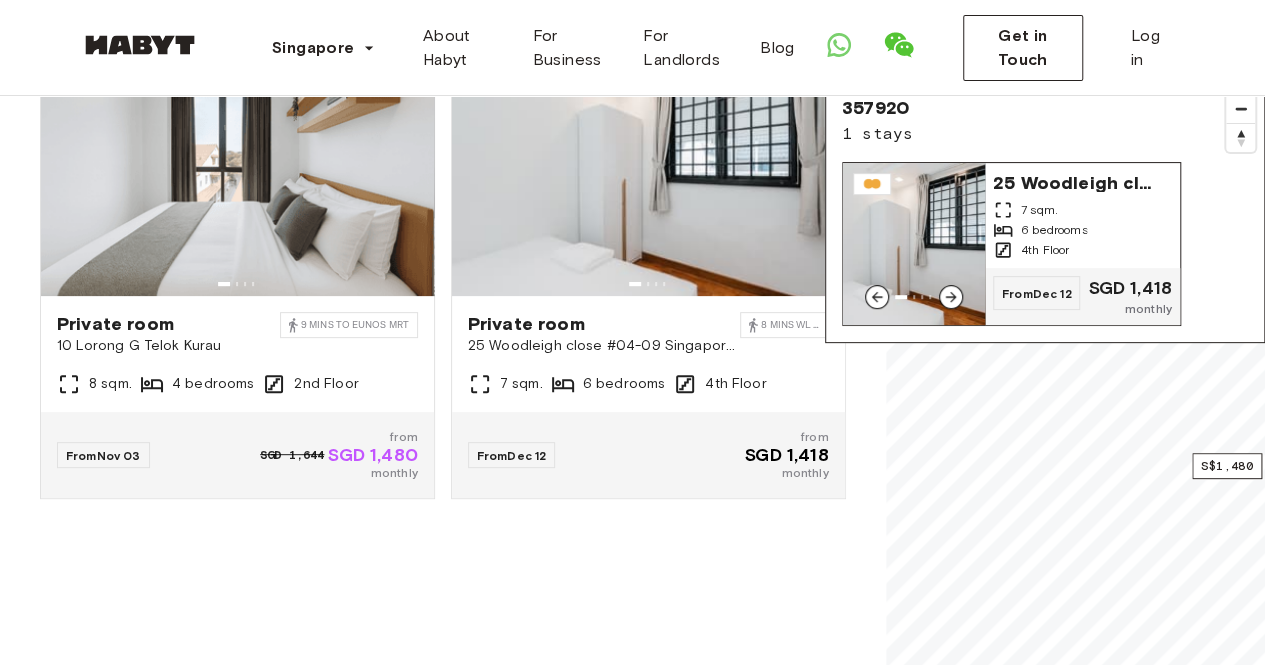 click 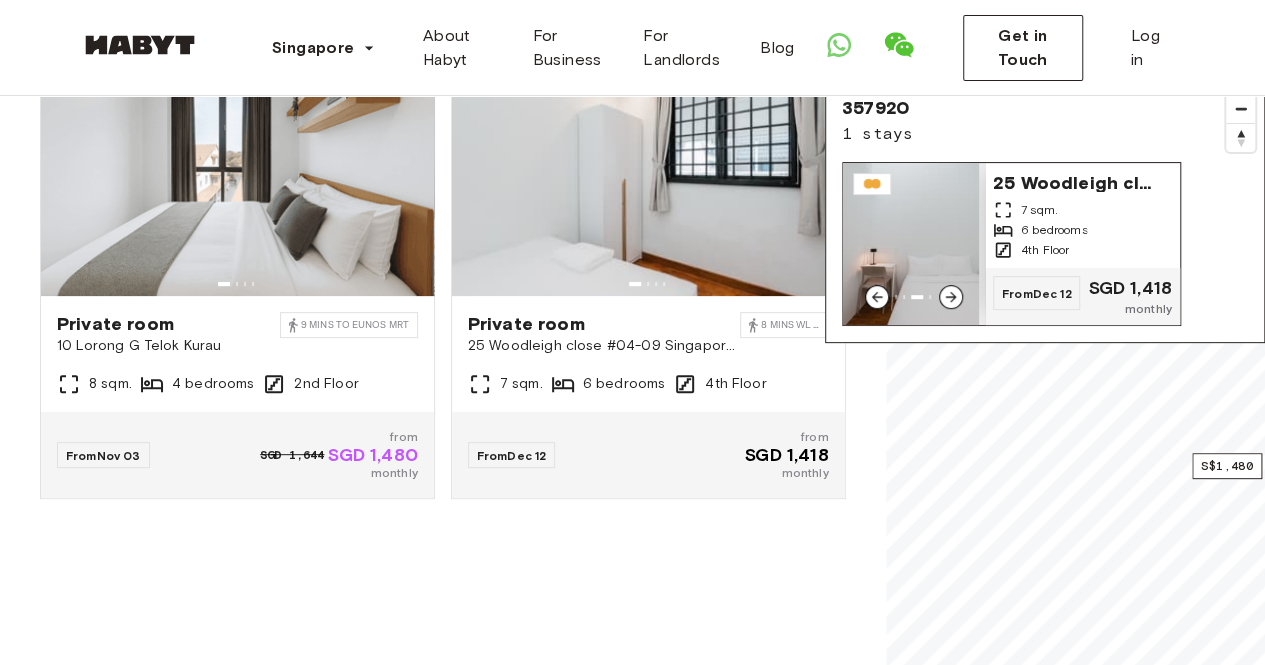 click 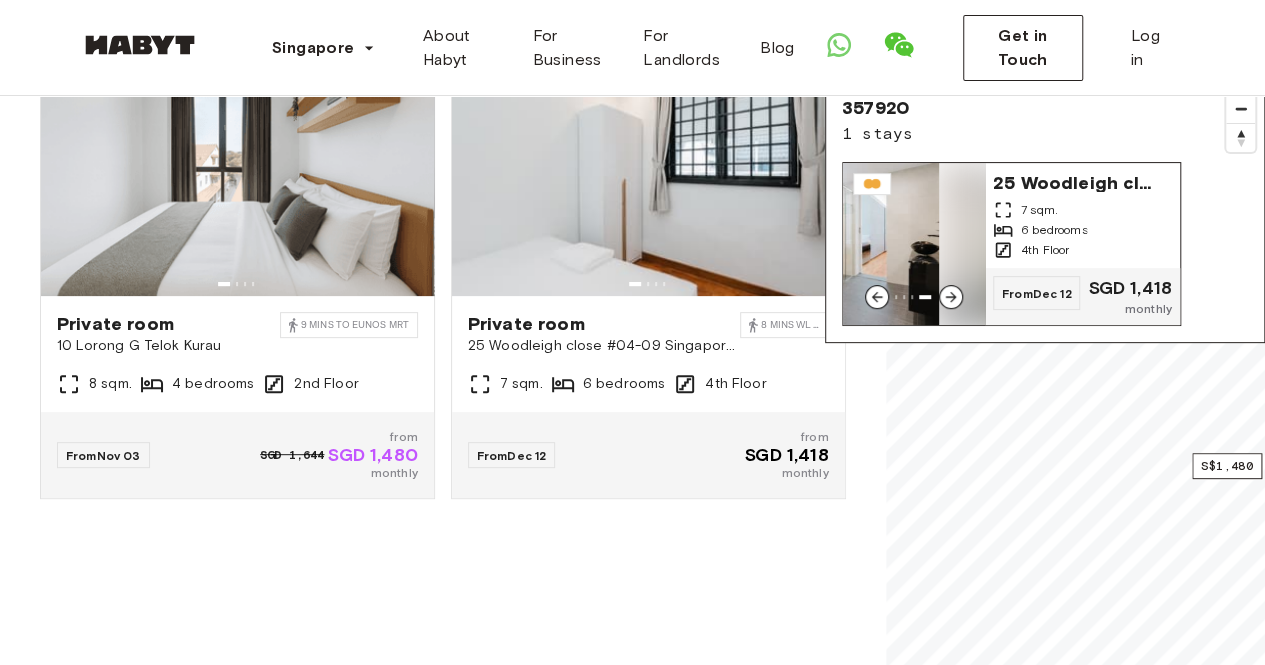 click 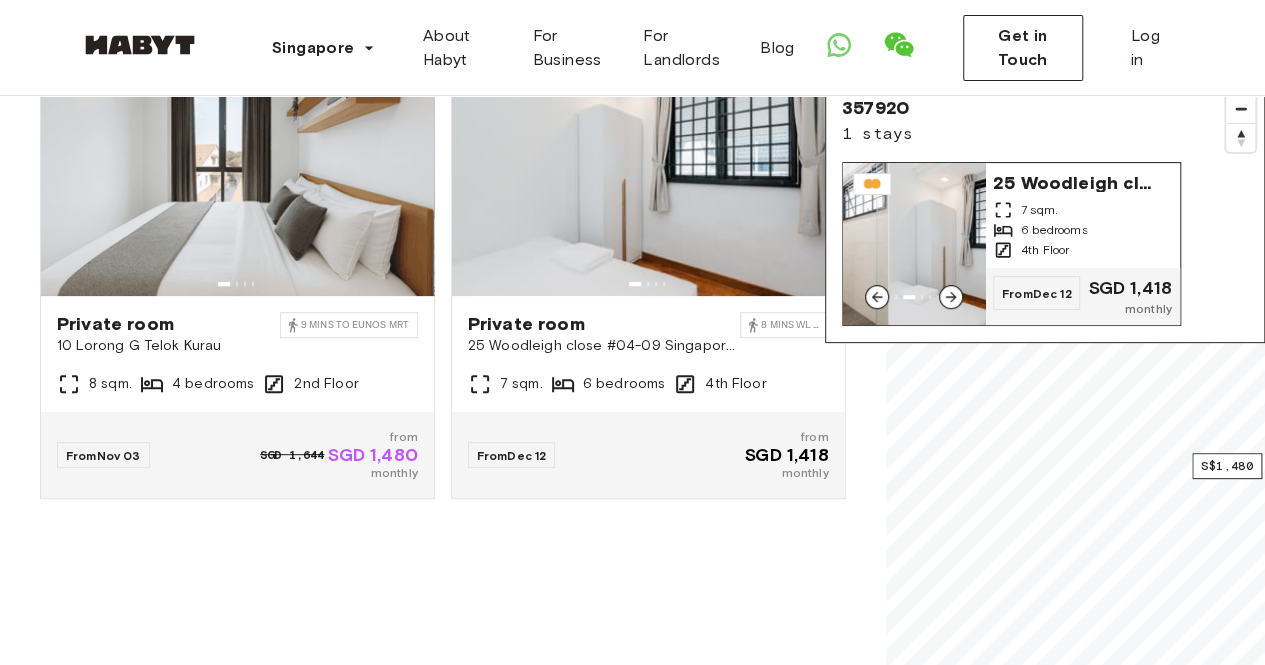 click 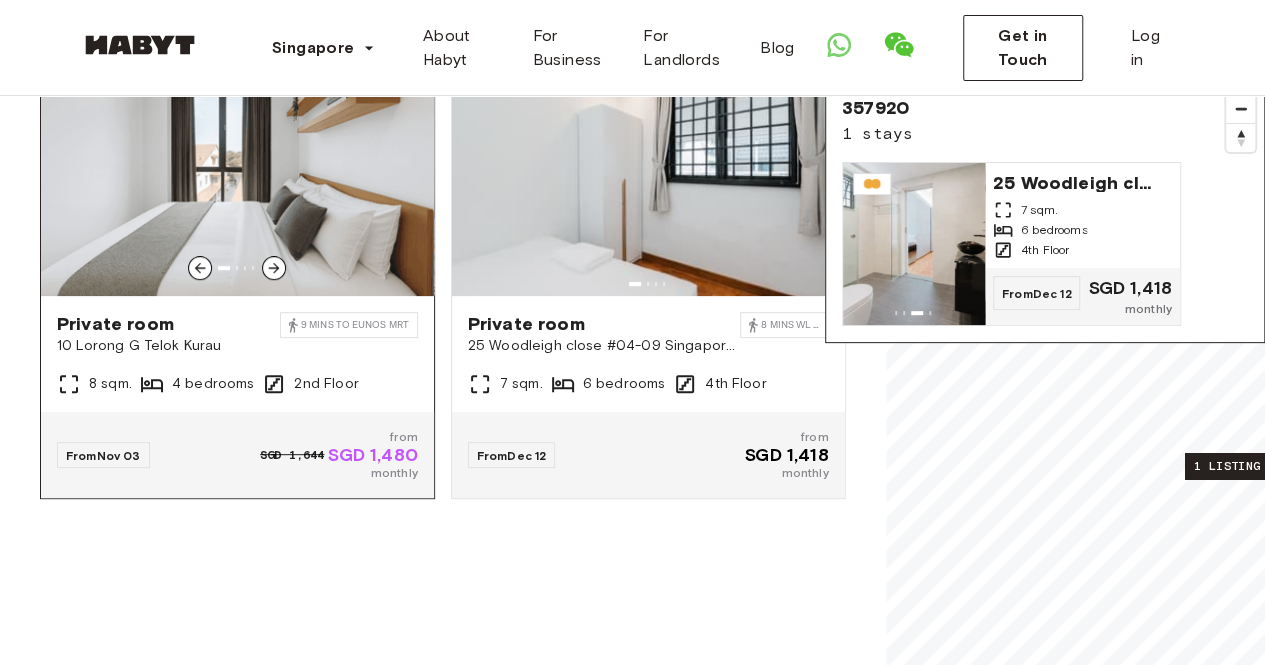 click on "Private room 10 Lorong G Telok Kurau 9 mins to Eunos MRT 8 sqm. 4 bedrooms 2nd Floor" at bounding box center (237, 354) 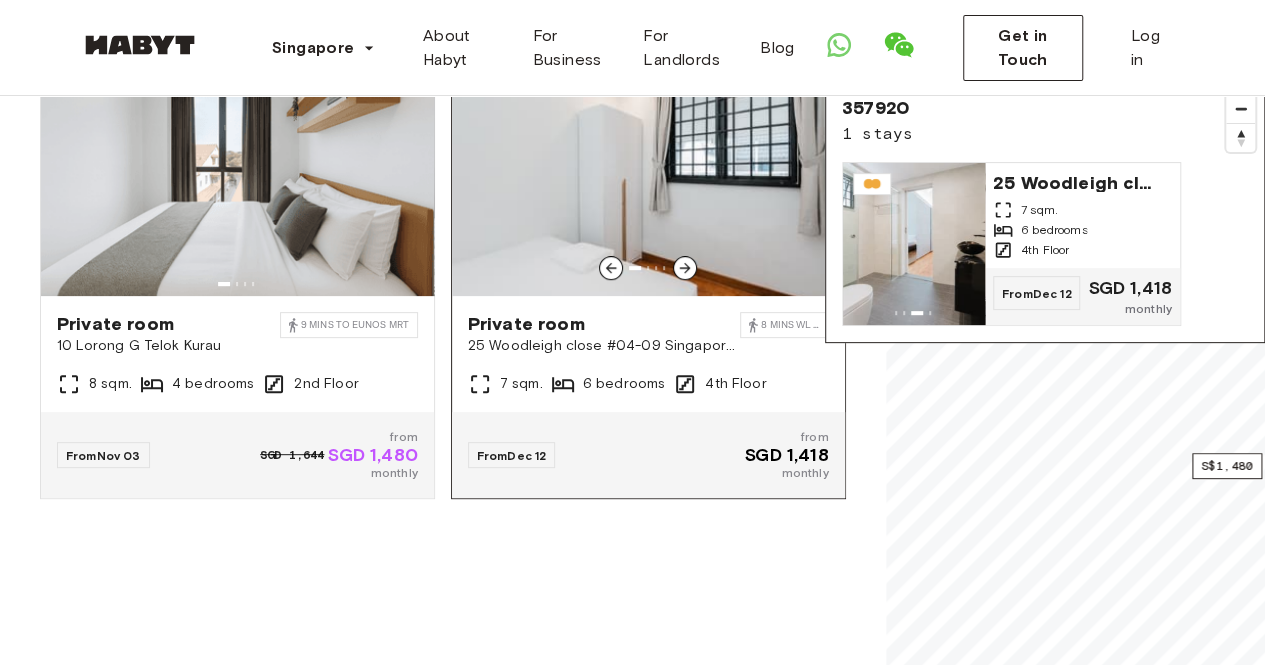 click on "Private room 25 Woodleigh close #04-09 Singapore 357920 8 mins WL MRT 7 sqm. 6 bedrooms 4th Floor" at bounding box center [648, 354] 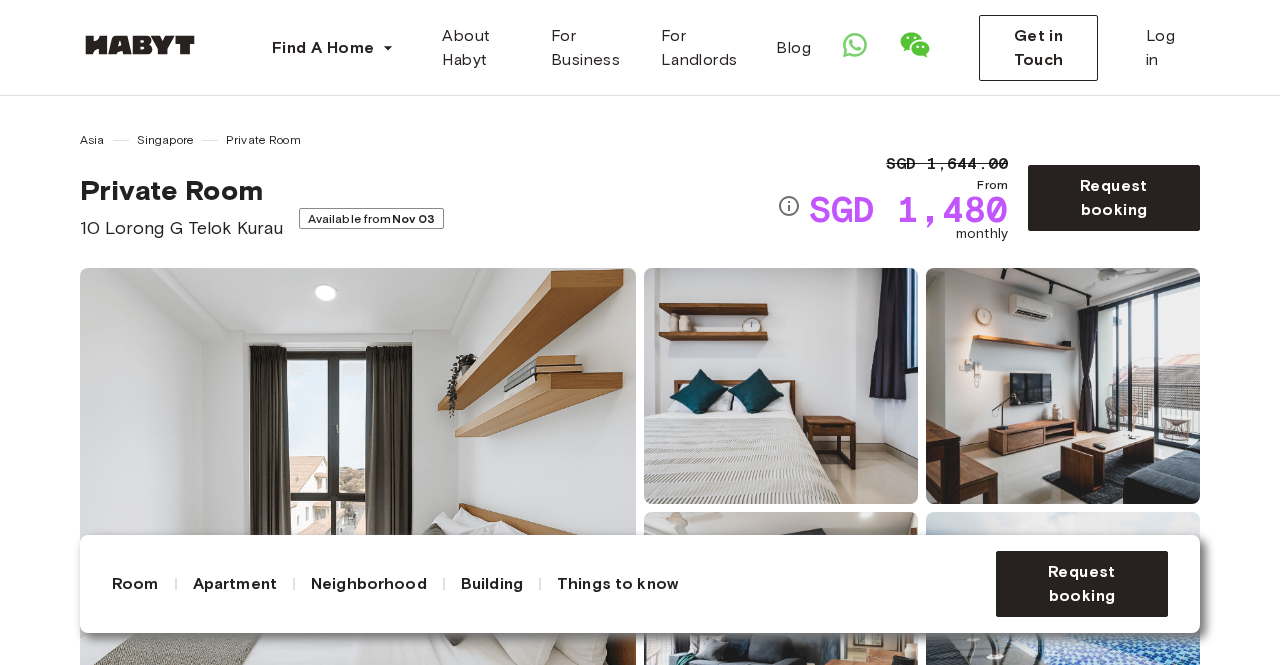 scroll, scrollTop: 62, scrollLeft: 0, axis: vertical 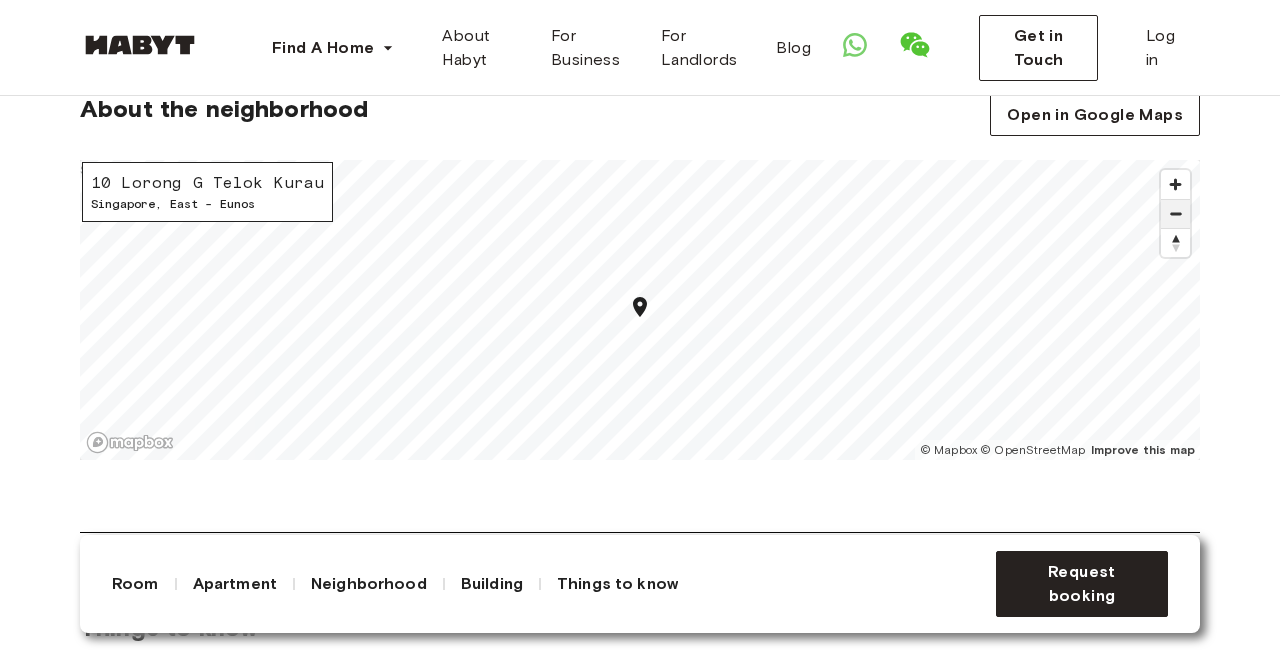click at bounding box center [1175, 213] 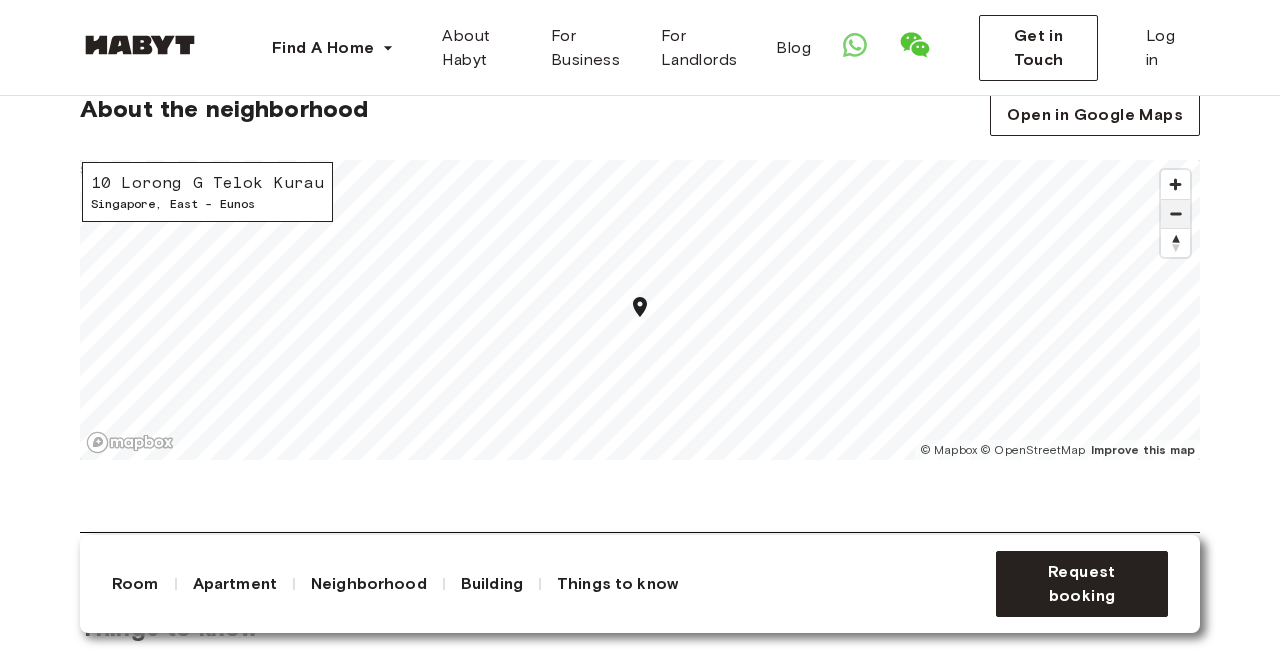 click at bounding box center (1175, 214) 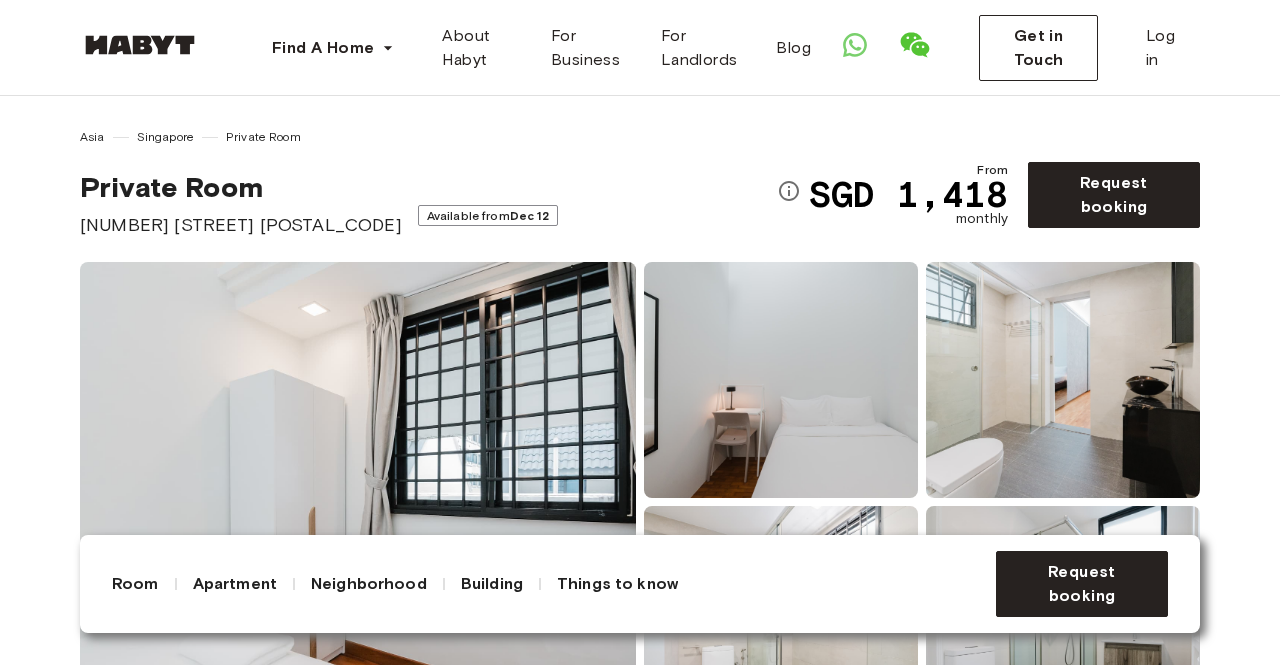 scroll, scrollTop: 214, scrollLeft: 0, axis: vertical 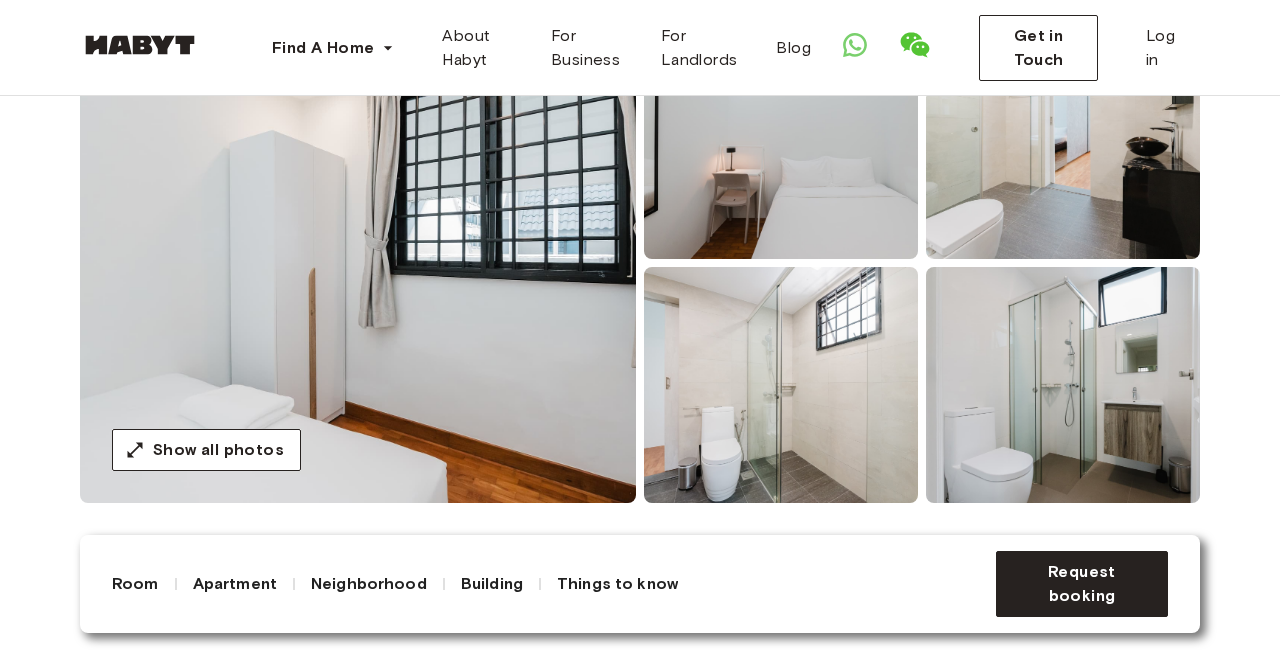 click at bounding box center [358, 263] 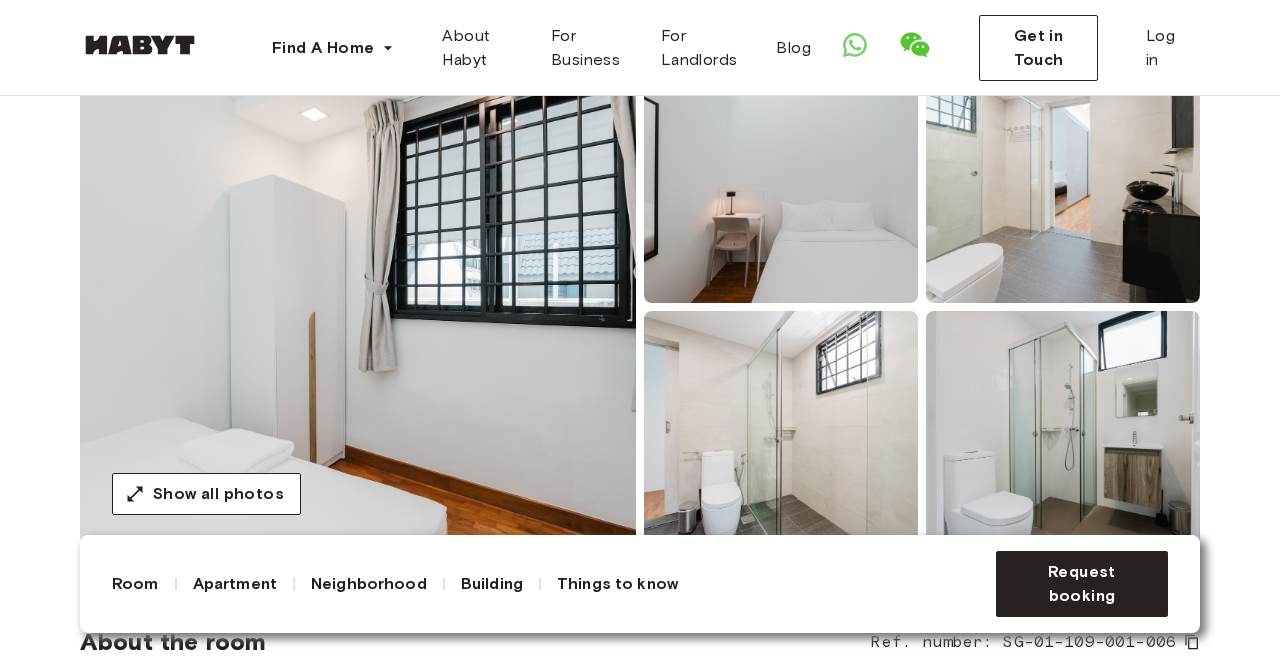 scroll, scrollTop: 193, scrollLeft: 0, axis: vertical 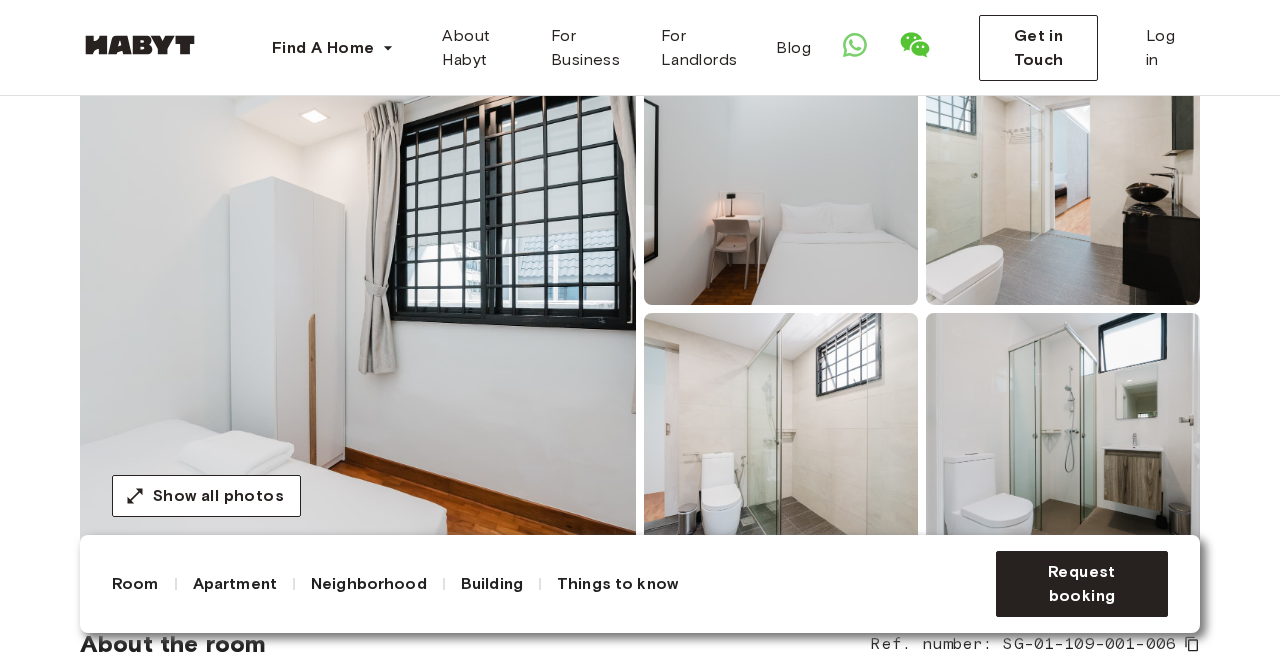 click at bounding box center [358, 309] 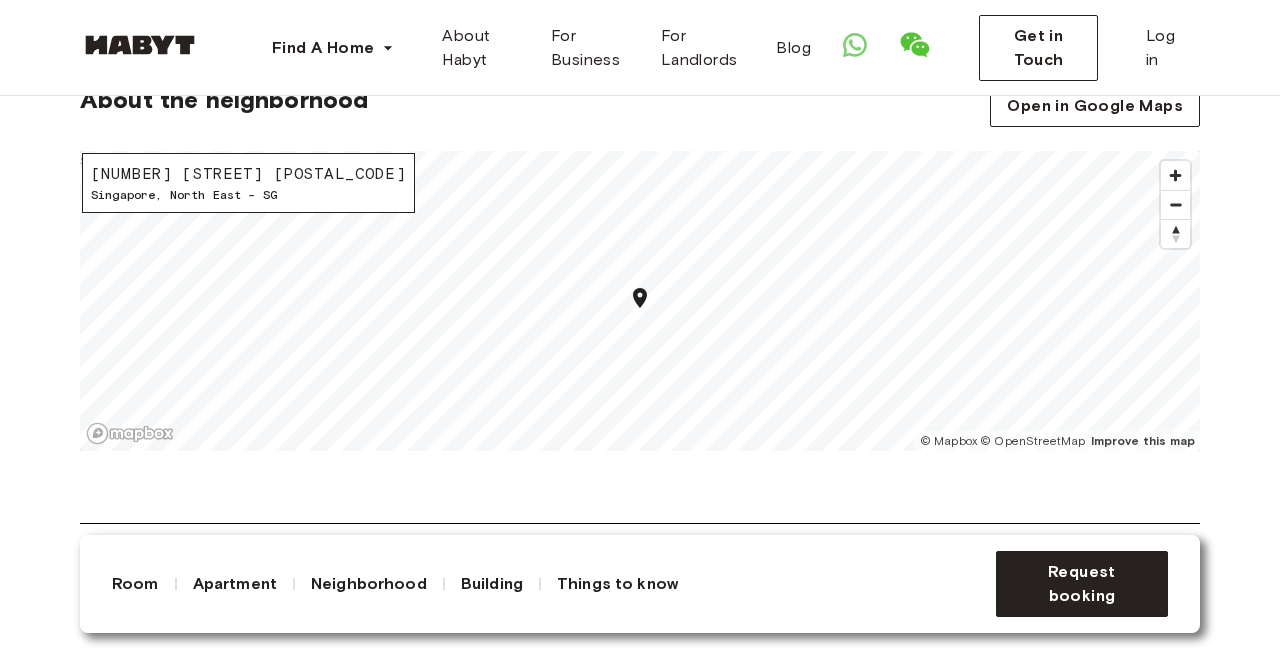 scroll, scrollTop: 2893, scrollLeft: 0, axis: vertical 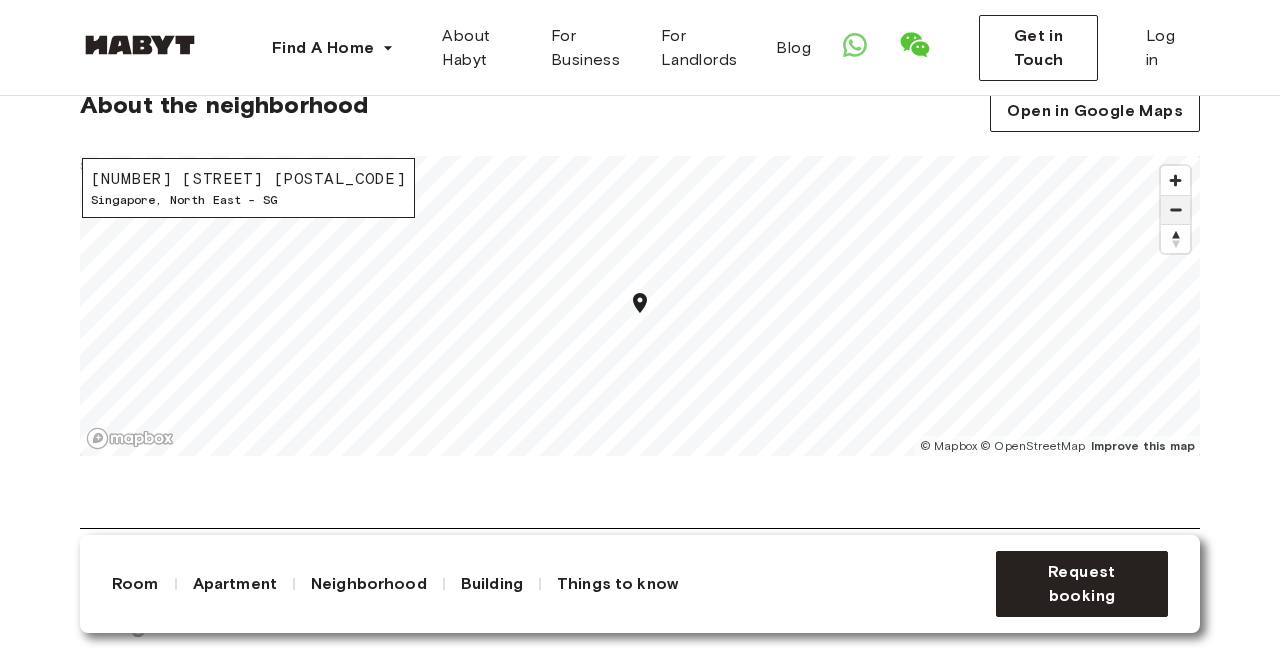 click at bounding box center [1175, 210] 